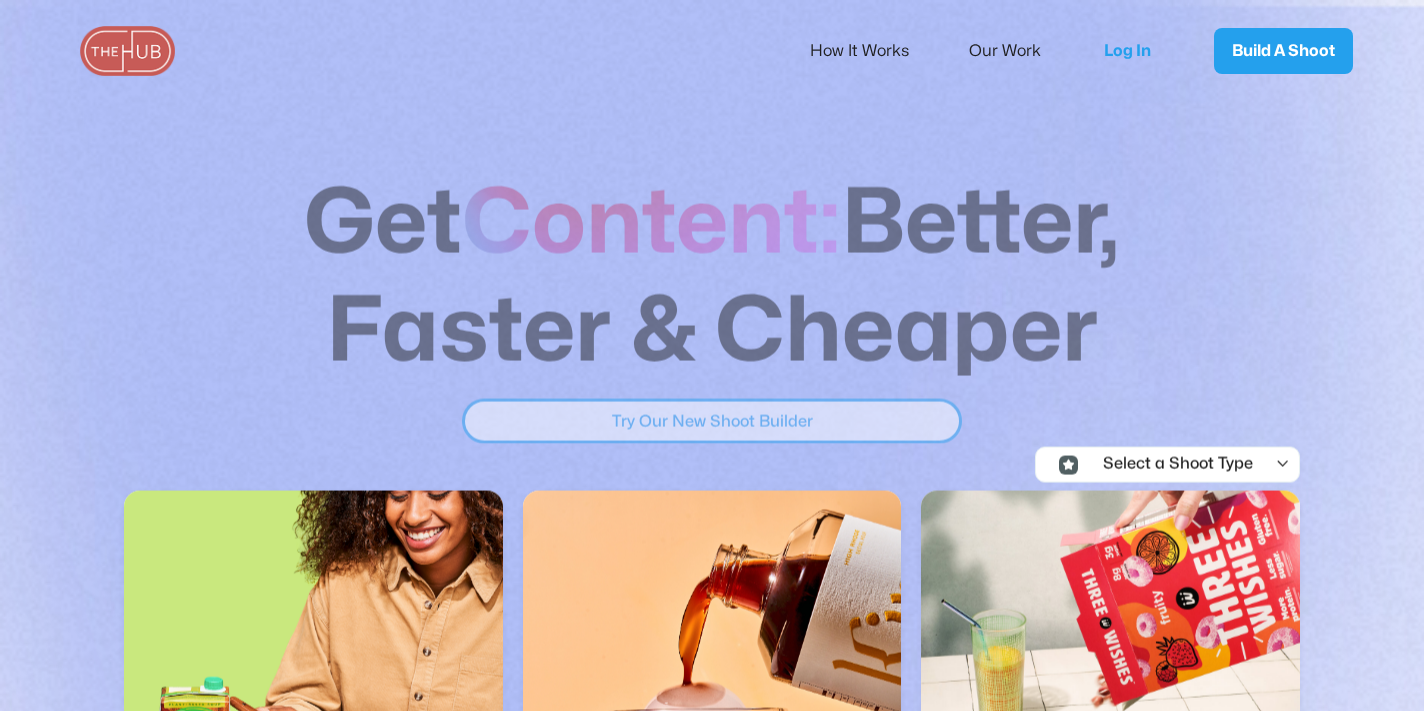 scroll, scrollTop: 0, scrollLeft: 0, axis: both 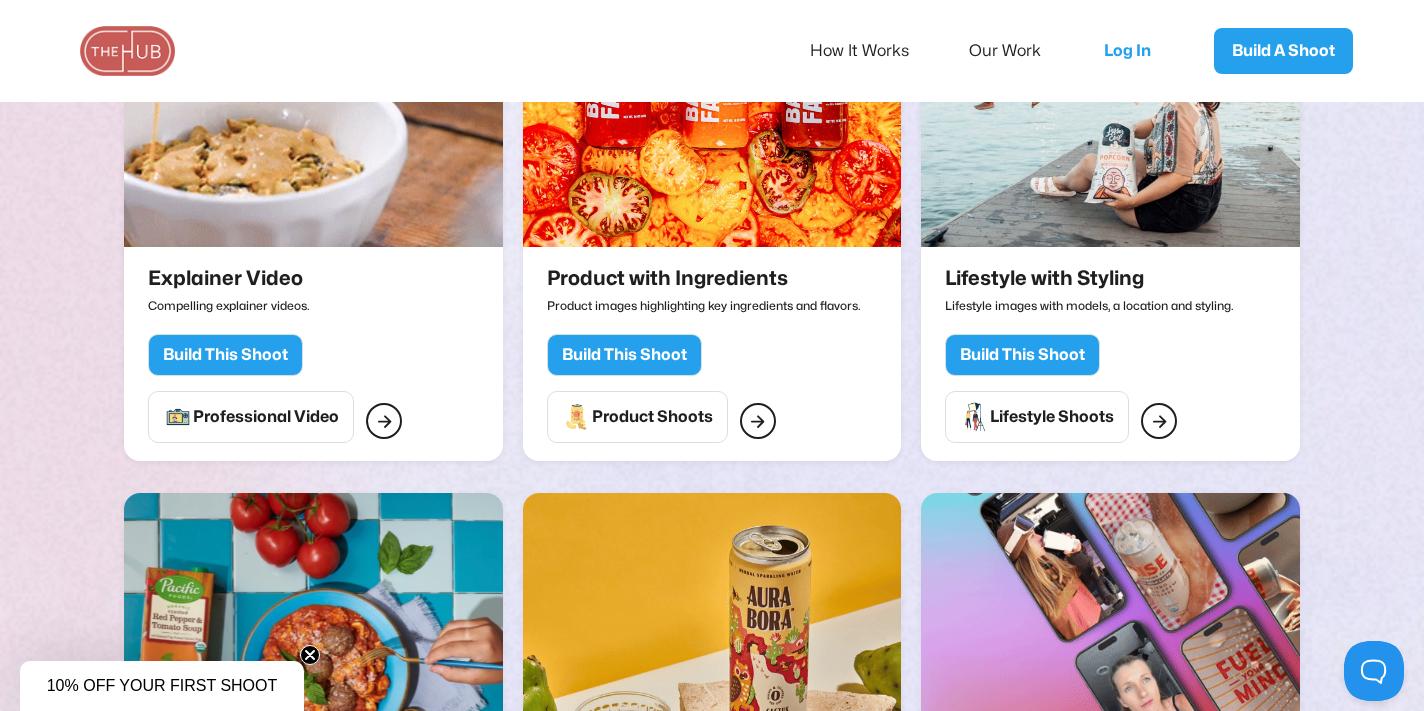 click on "Build This Shoot" at bounding box center (225, -1461) 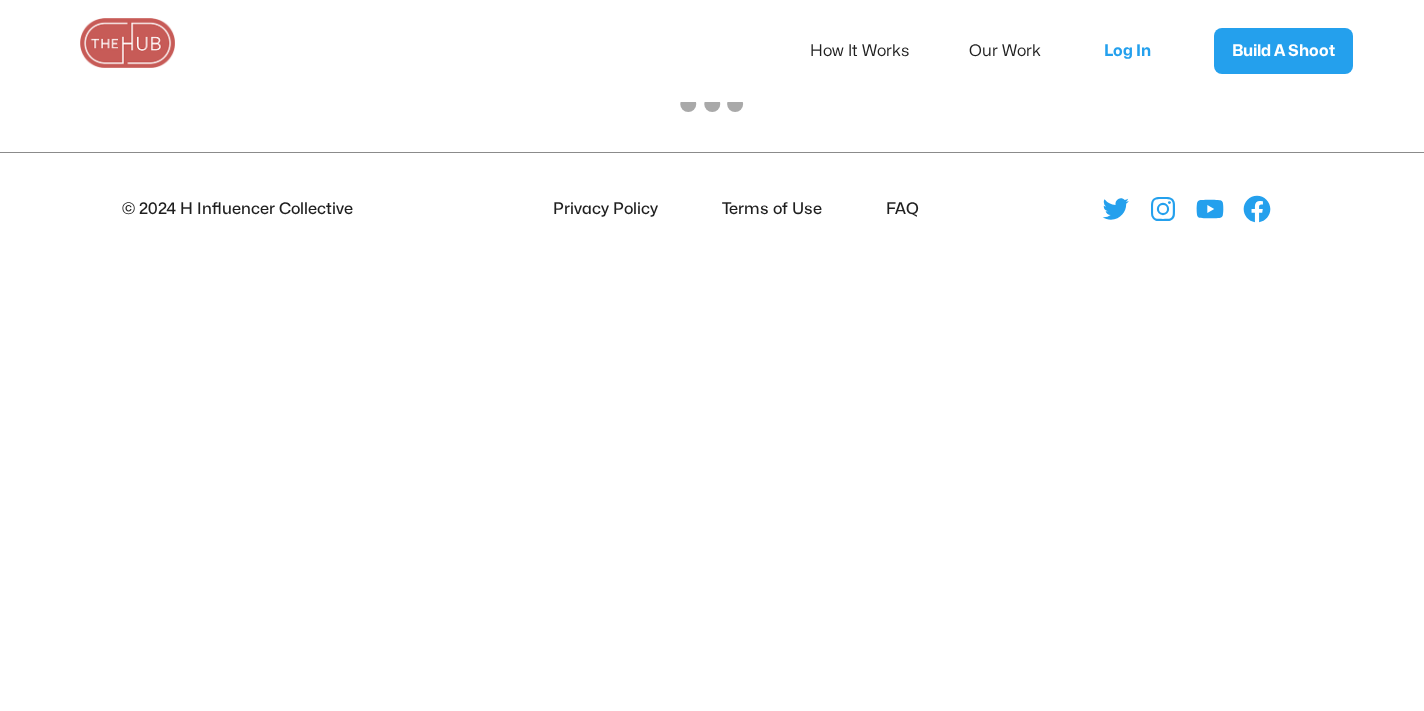 scroll, scrollTop: 0, scrollLeft: 0, axis: both 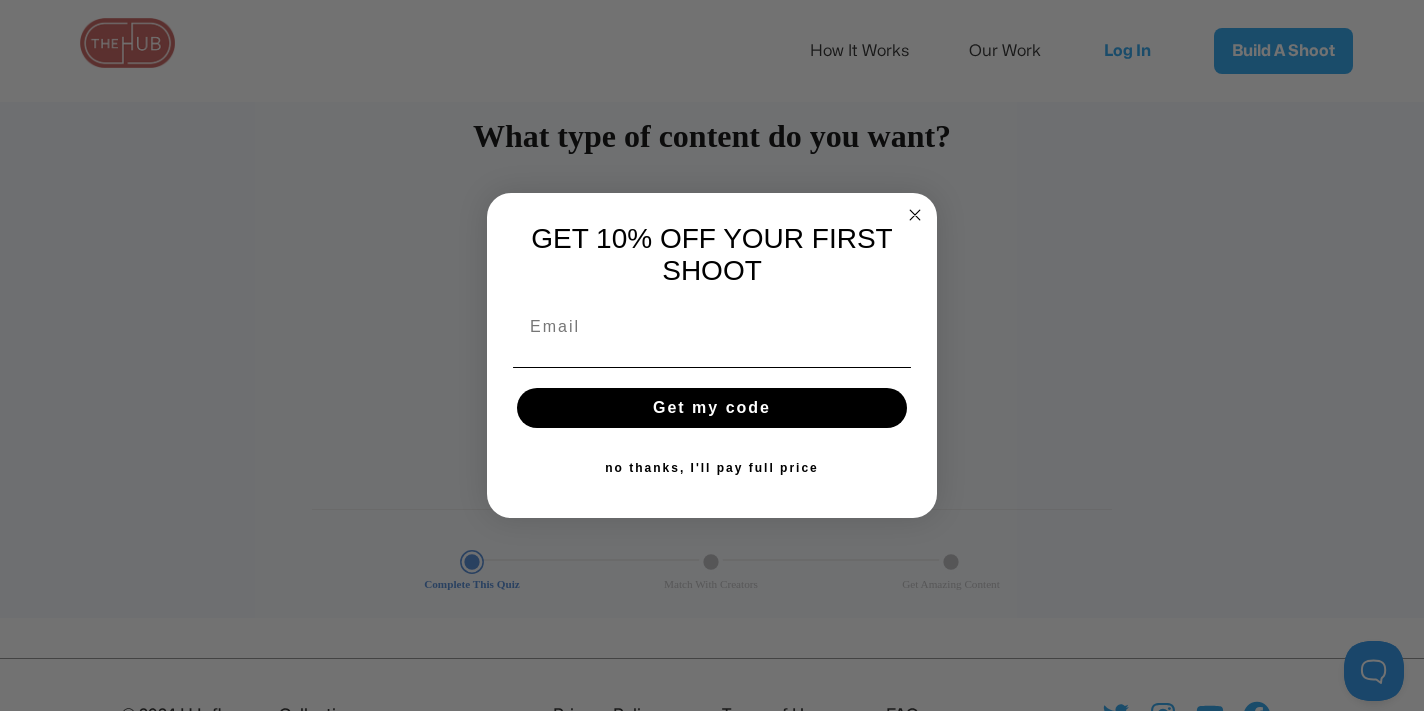 click 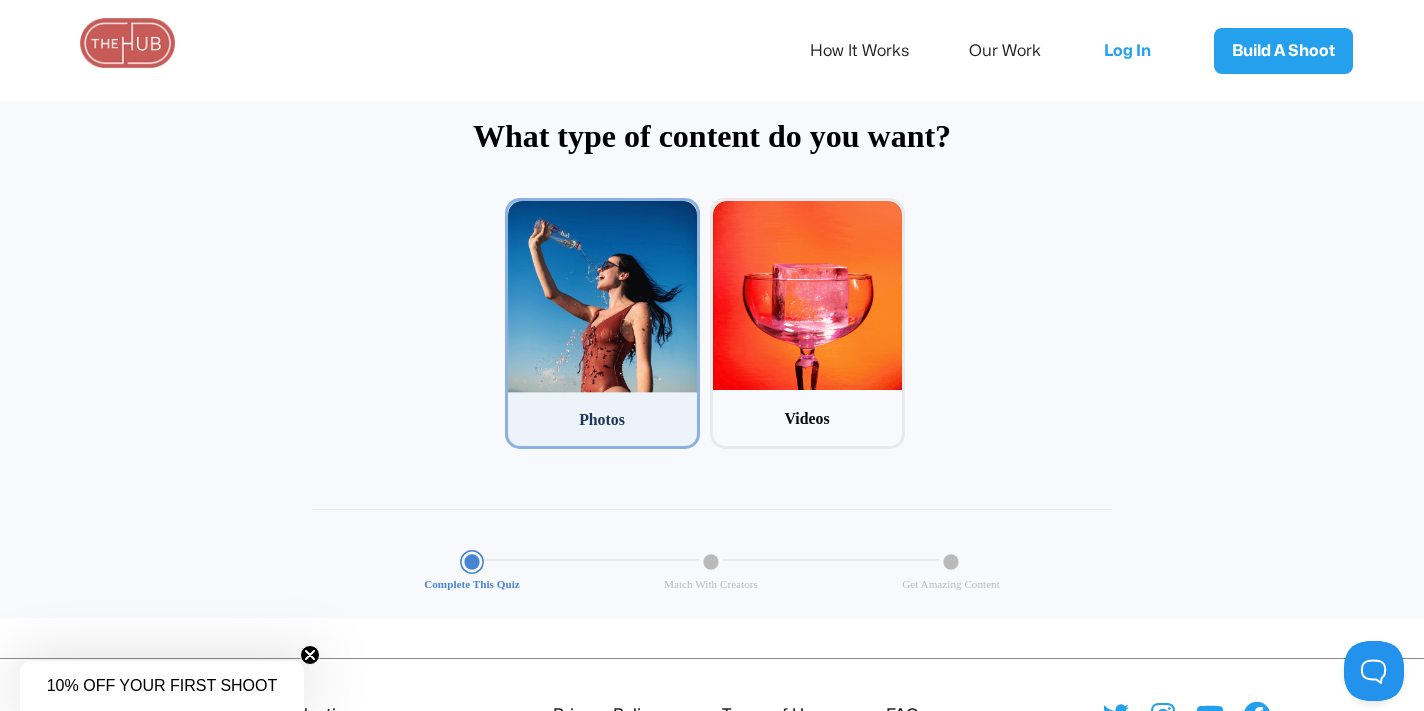 click at bounding box center [602, 297] 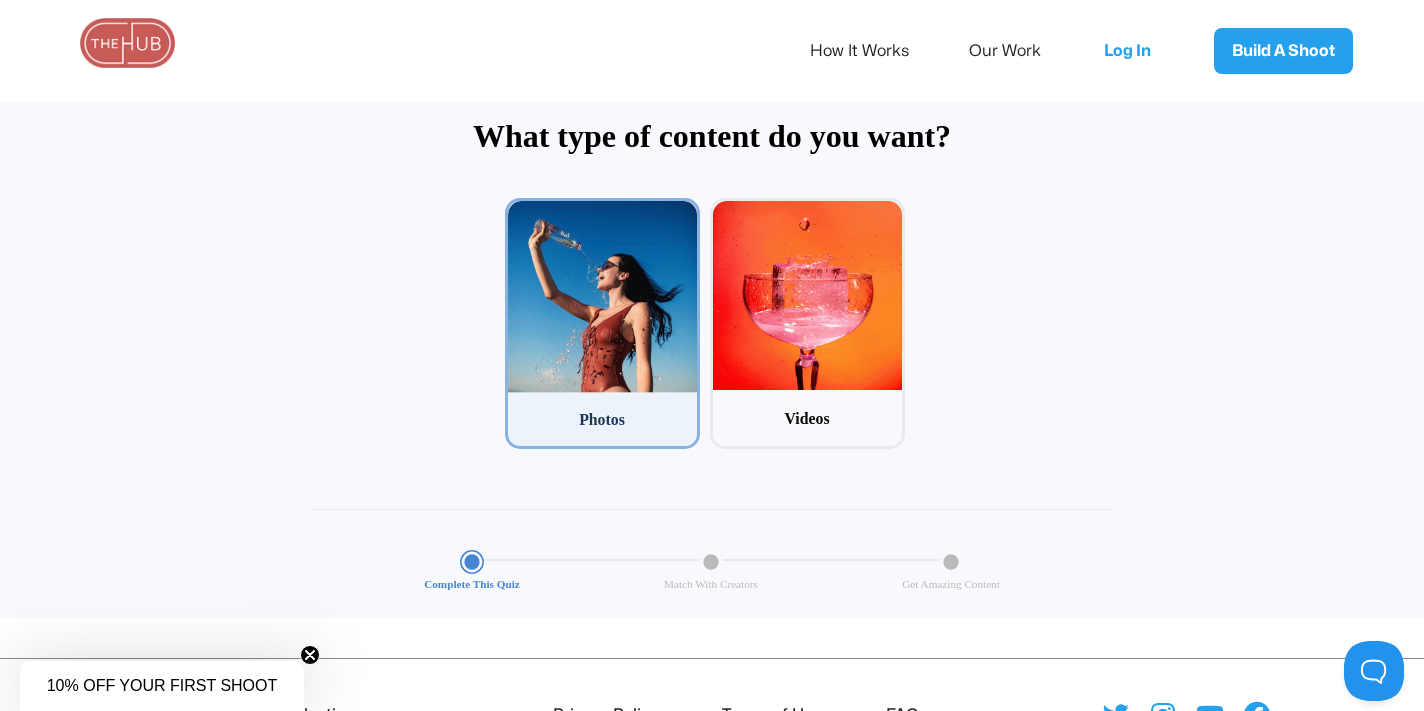 click on "1 Photos" at bounding box center (511, 204) 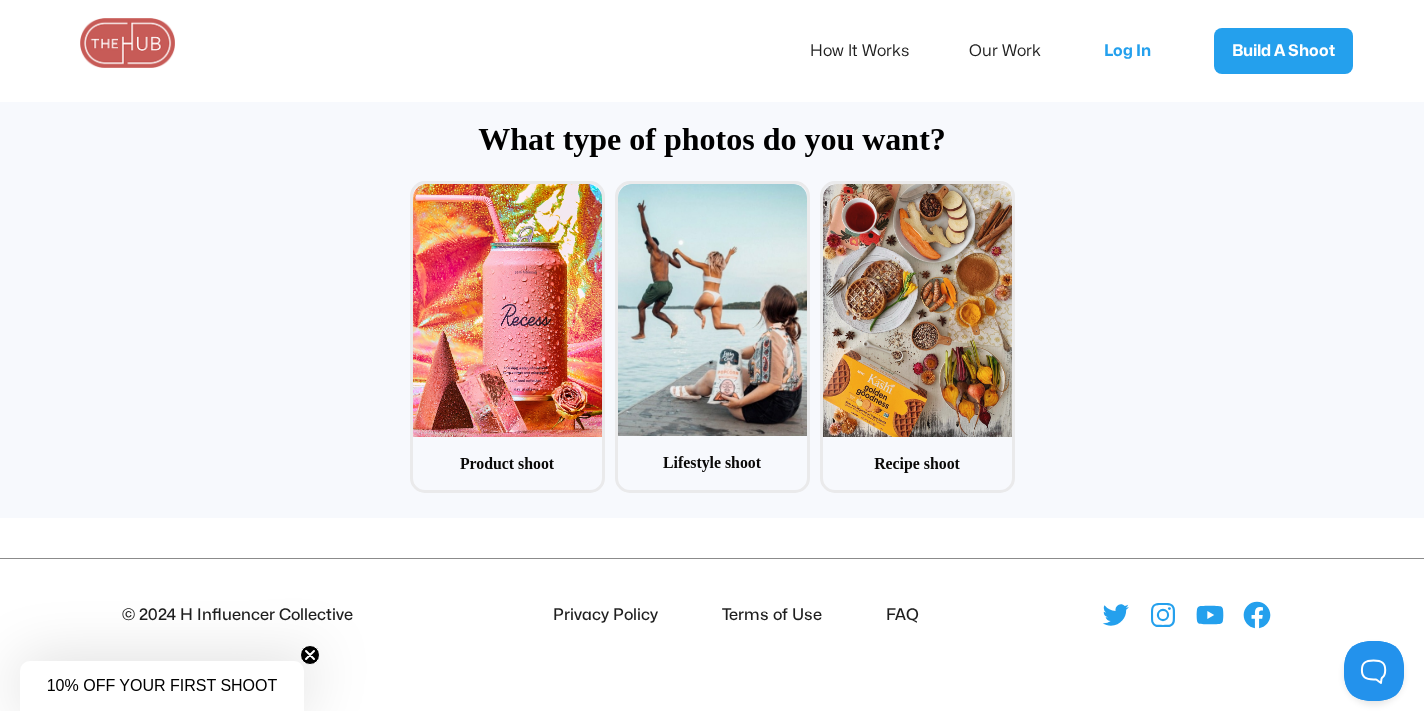 scroll, scrollTop: 96, scrollLeft: 0, axis: vertical 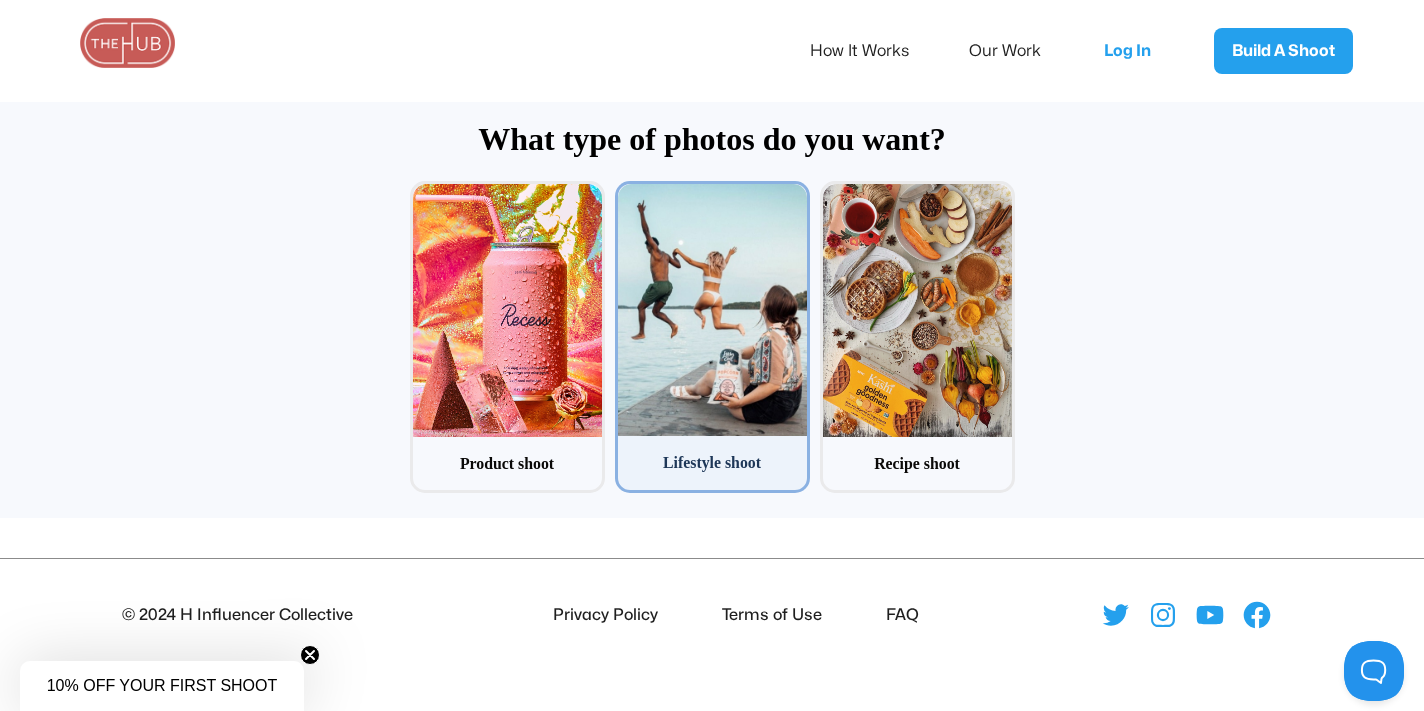click at bounding box center [712, 310] 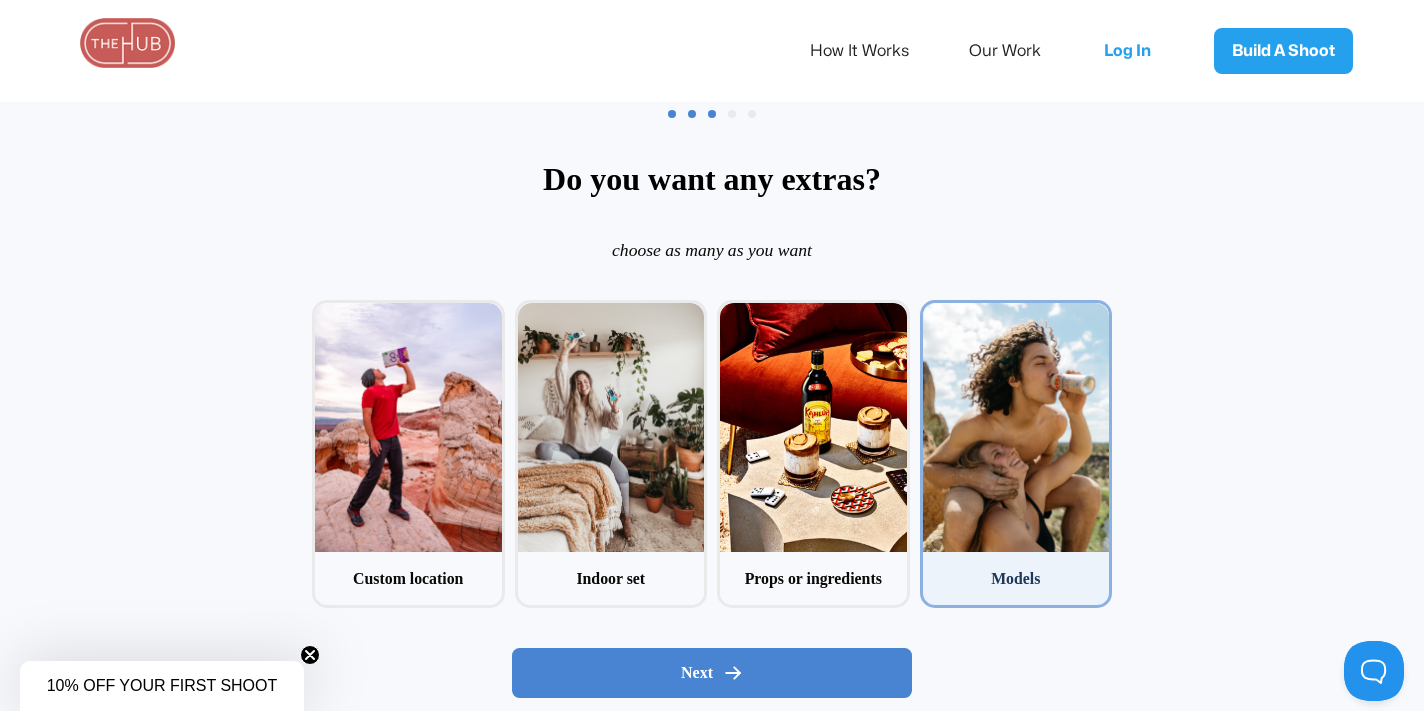 click at bounding box center [1016, 427] 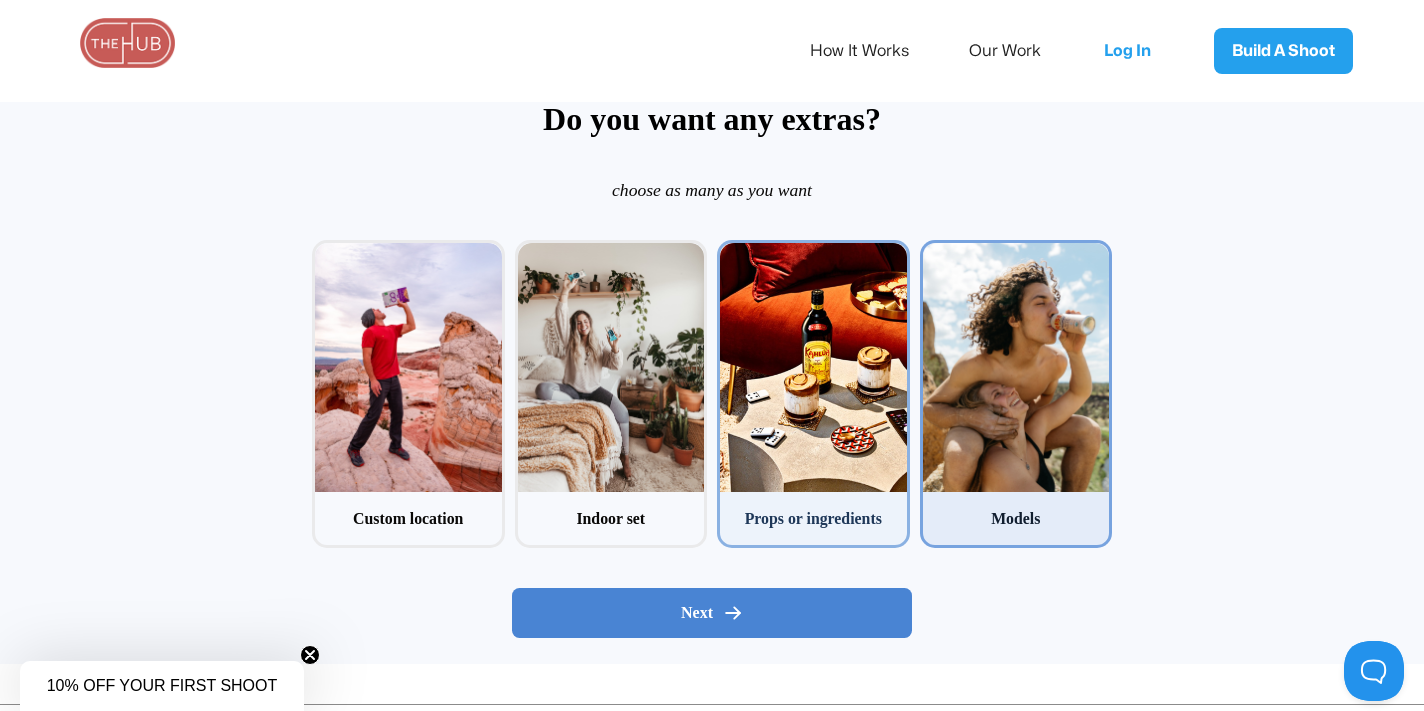 scroll, scrollTop: 207, scrollLeft: 0, axis: vertical 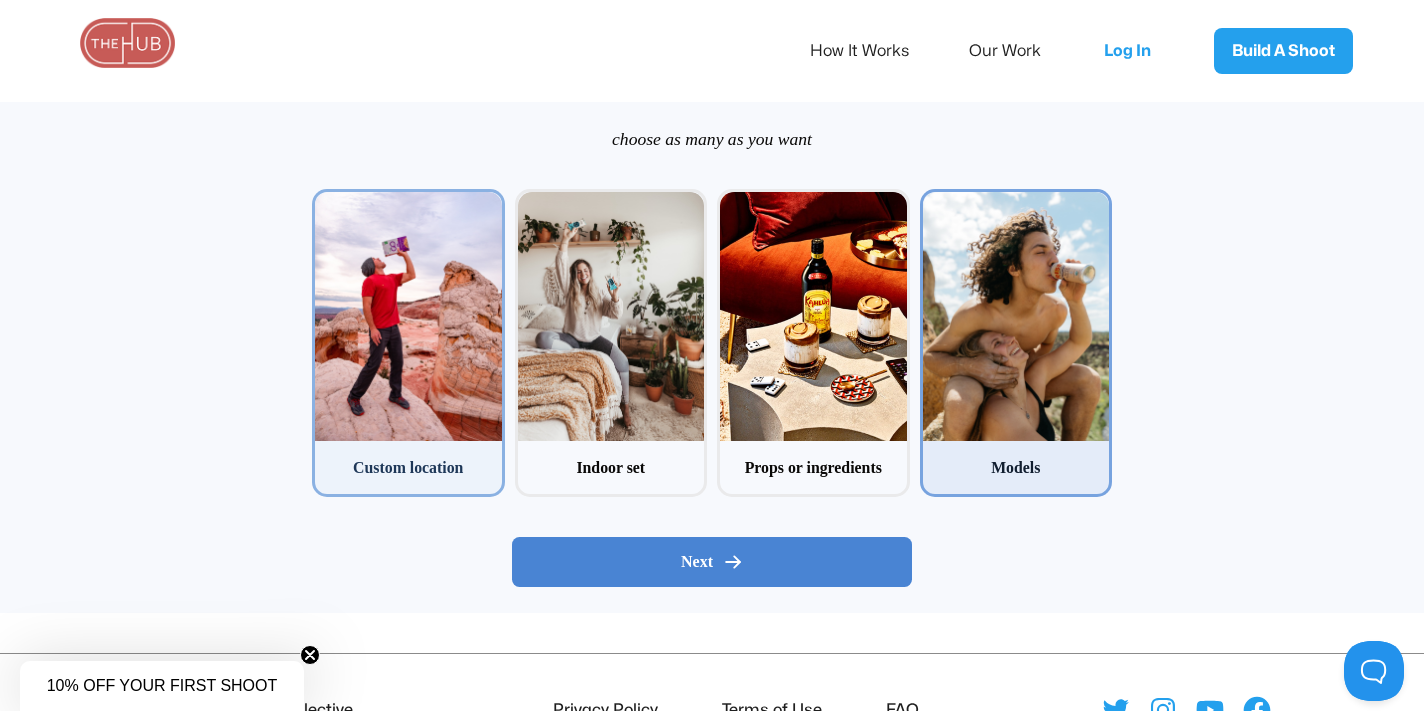 click at bounding box center (408, 316) 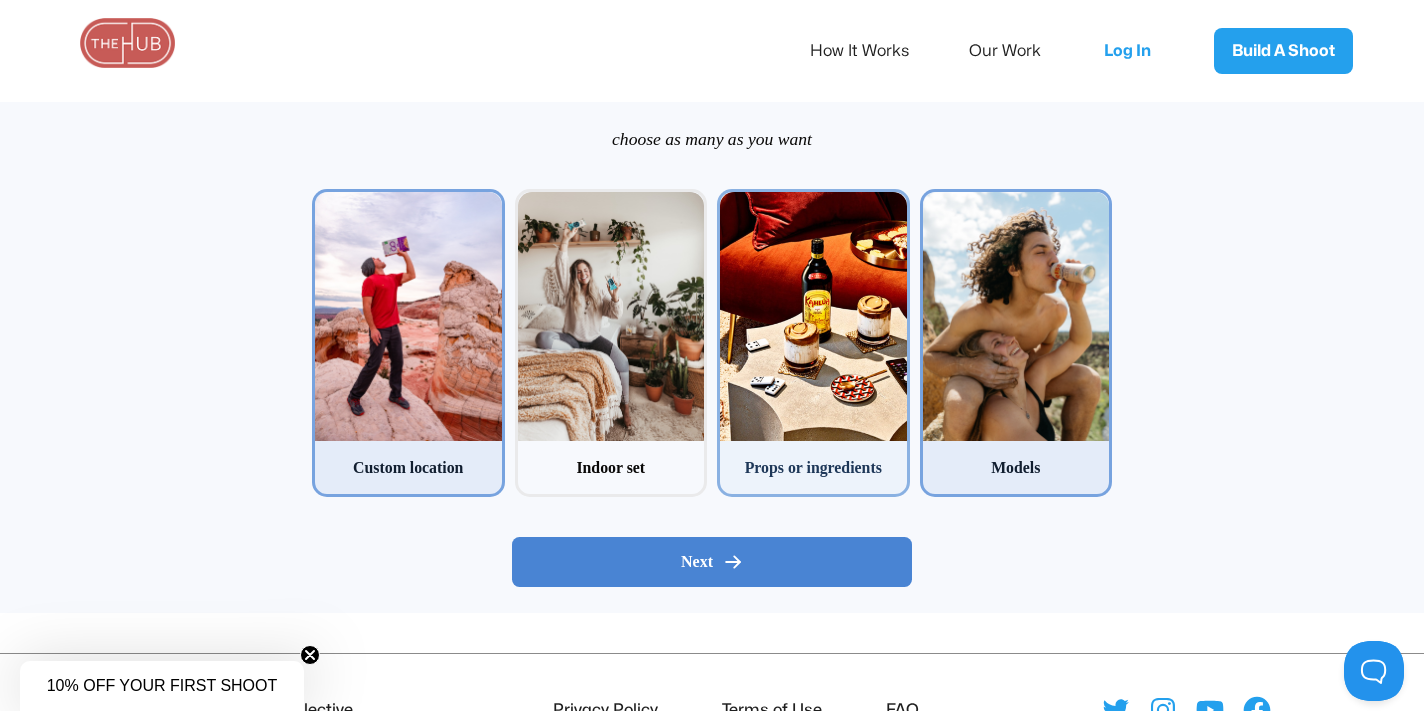 click at bounding box center [813, 316] 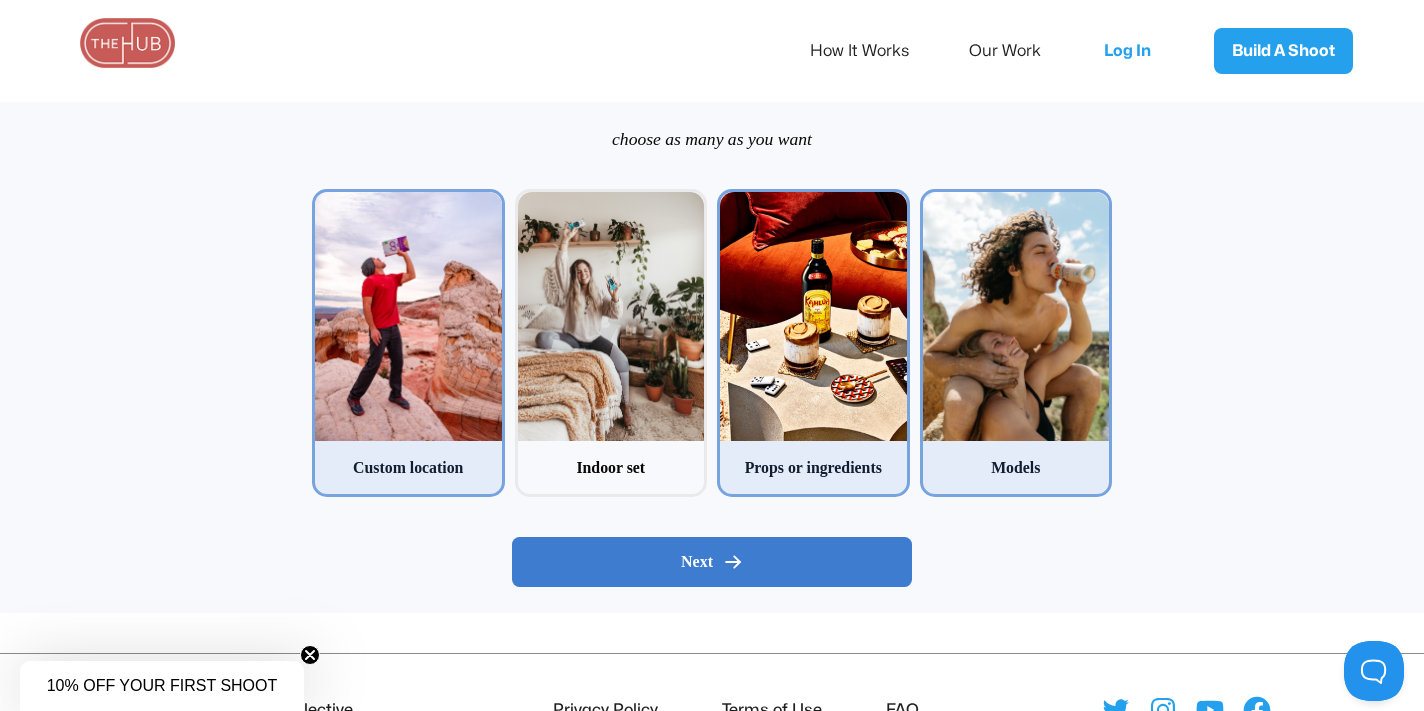 click on "Next" at bounding box center [712, 562] 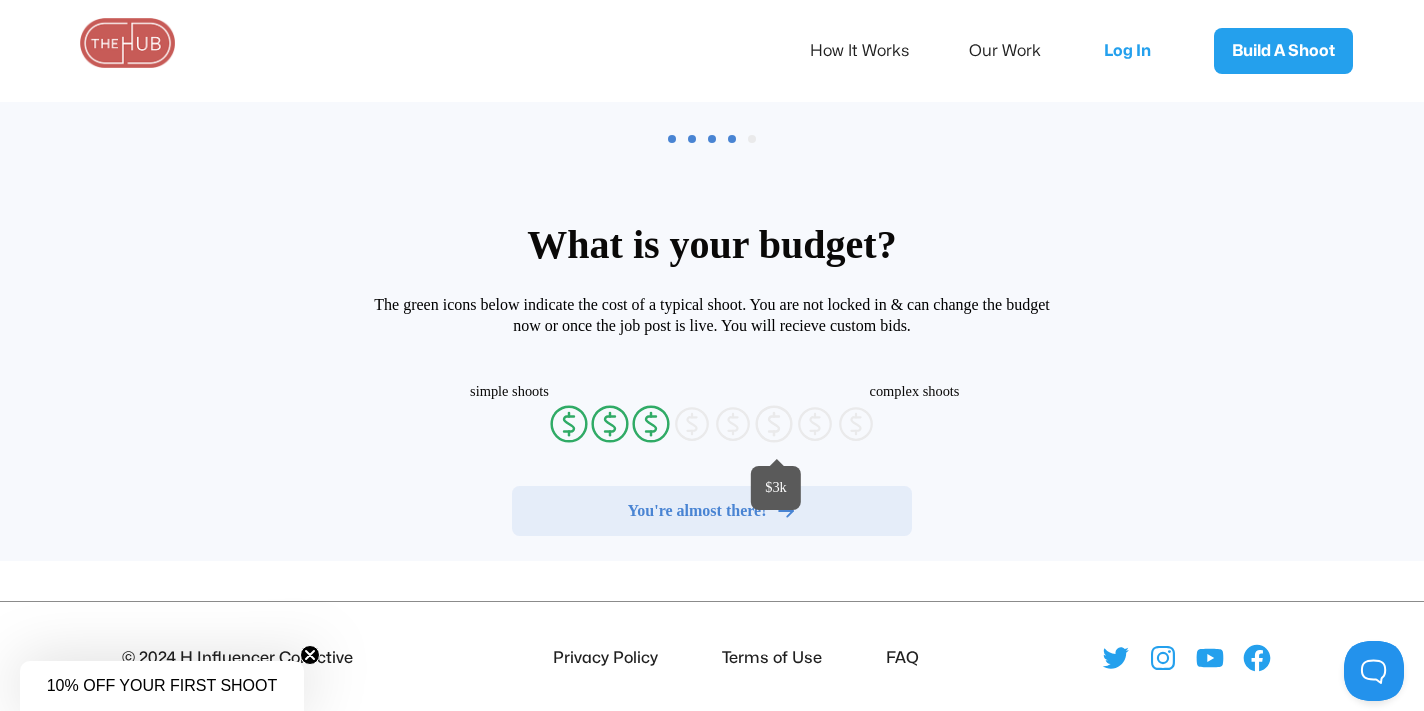 radio on "false" 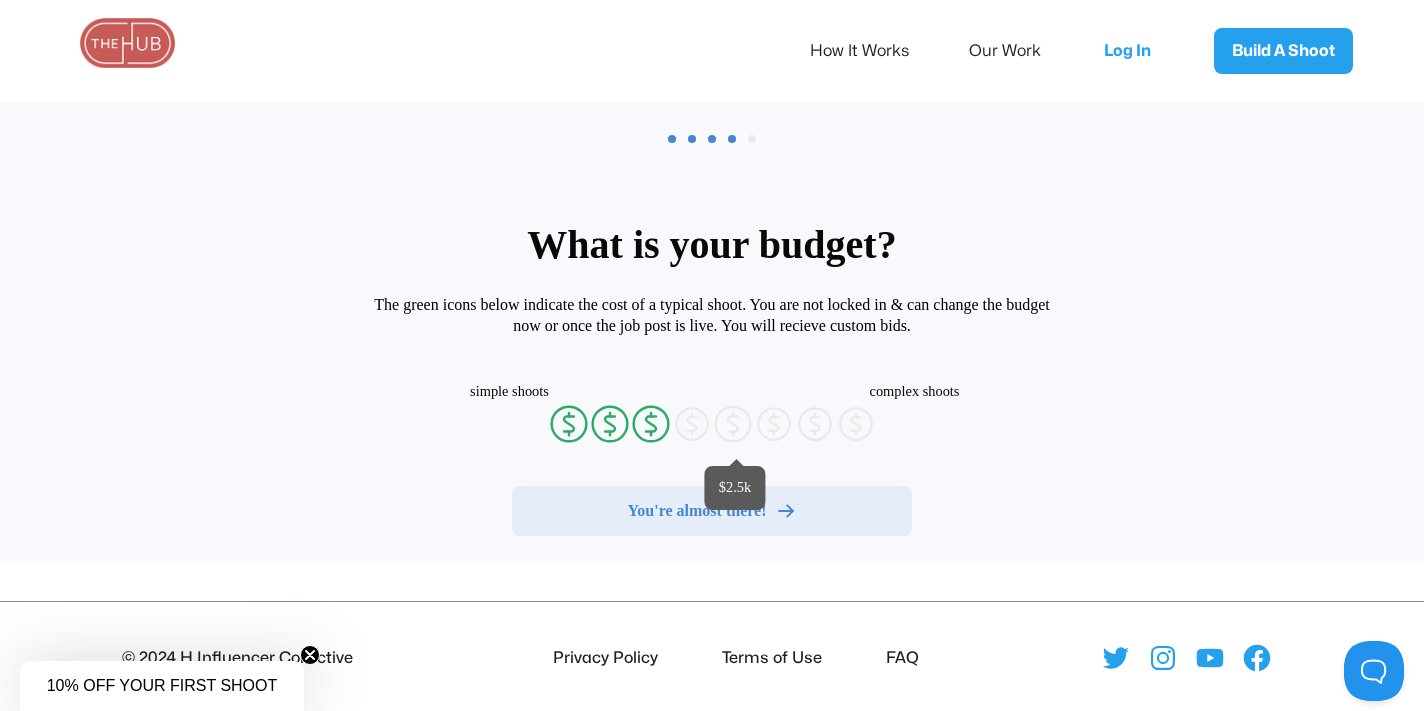 radio on "false" 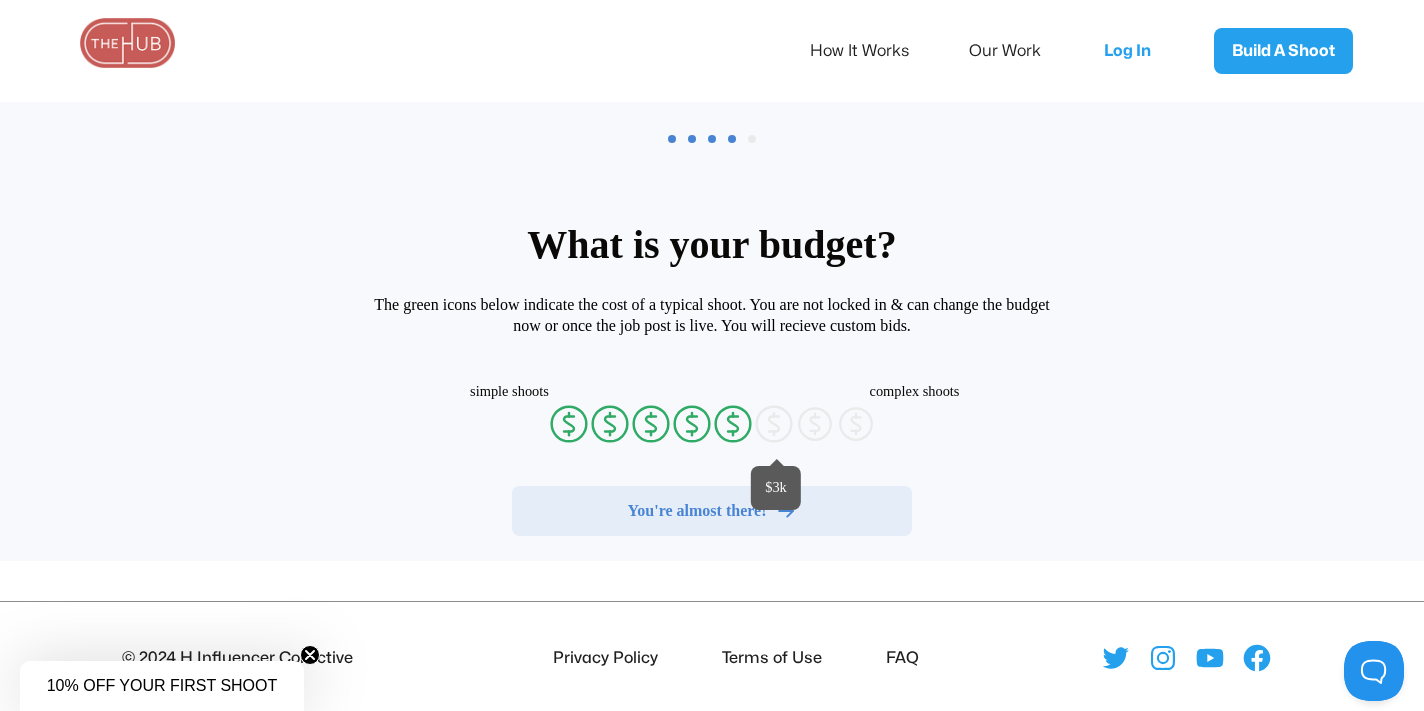 radio on "false" 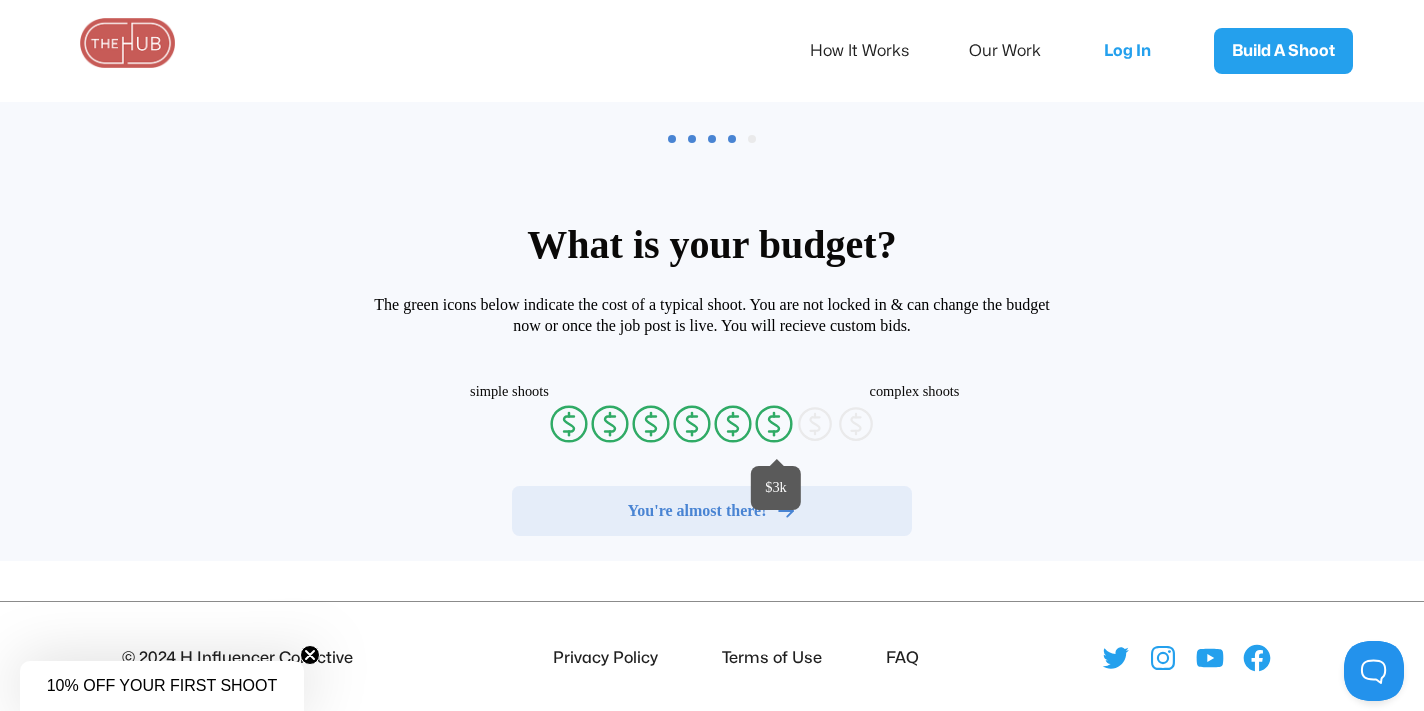 radio on "false" 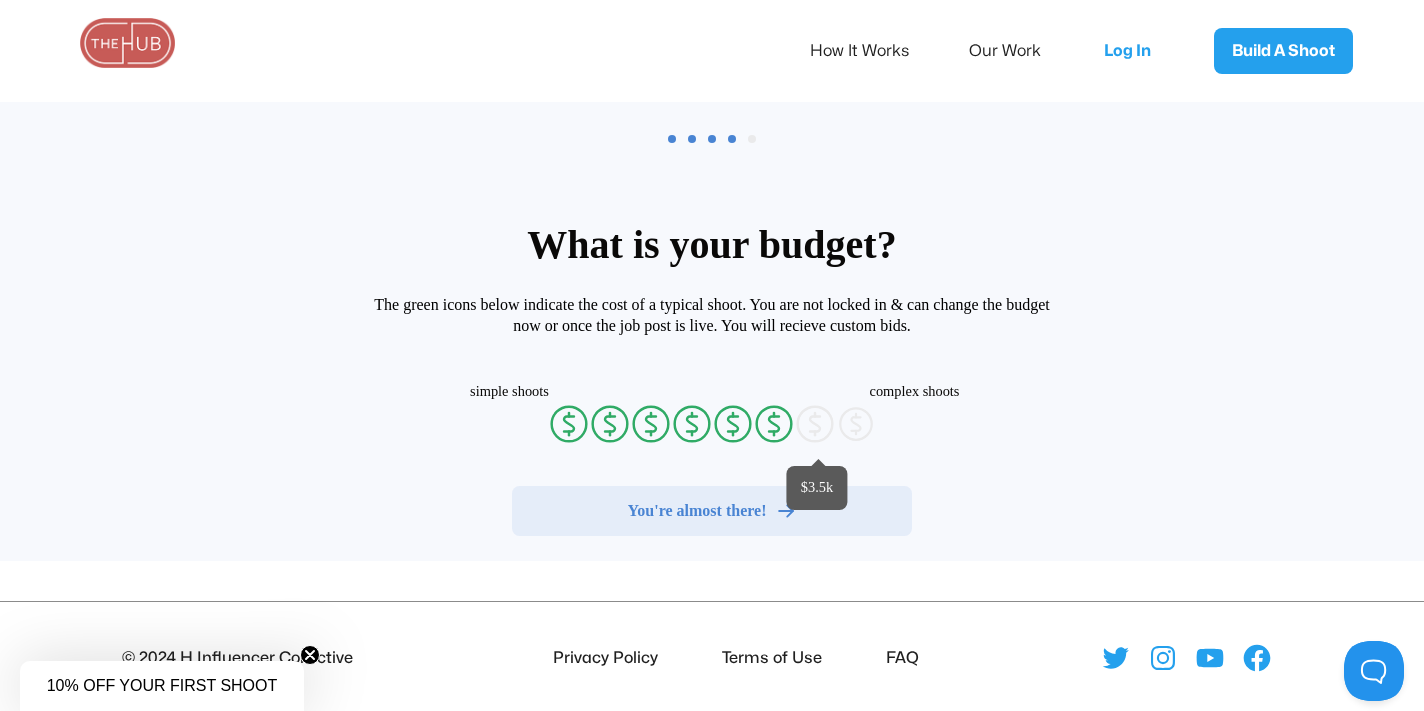 radio on "false" 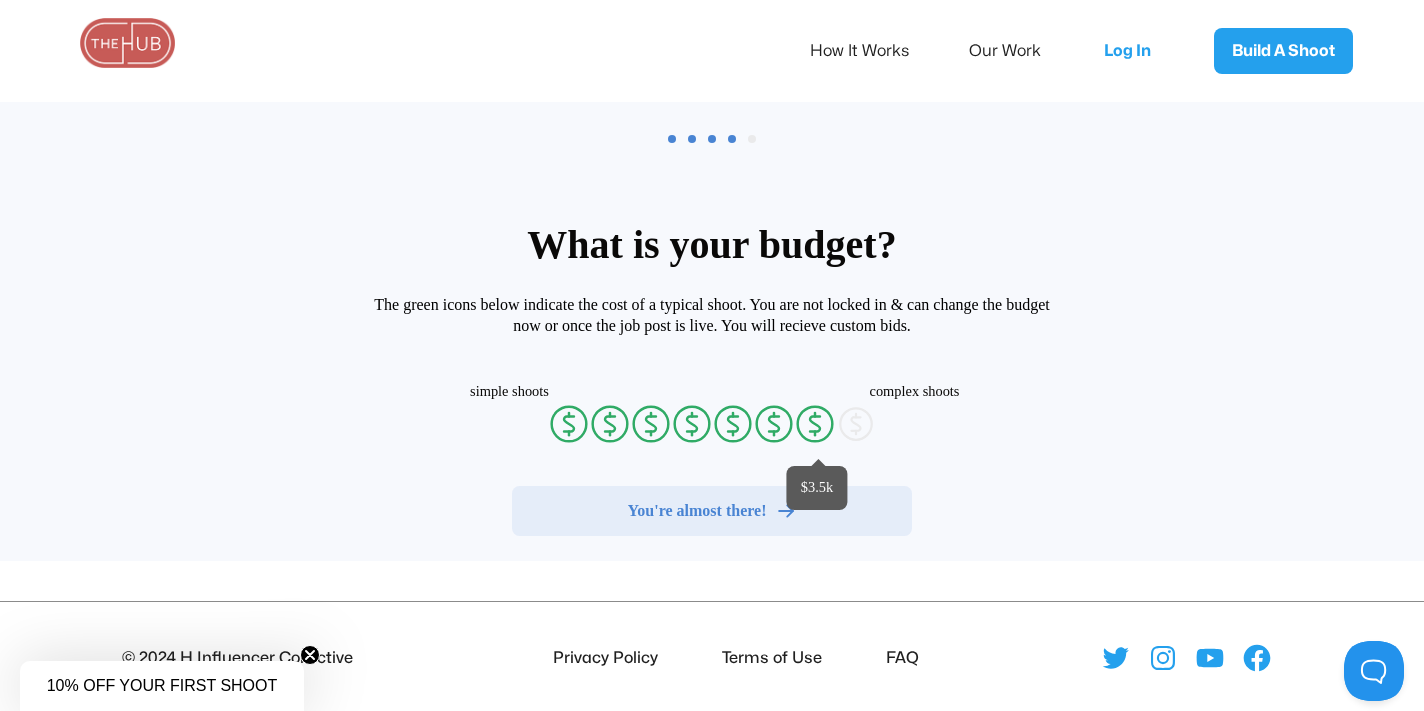 radio on "false" 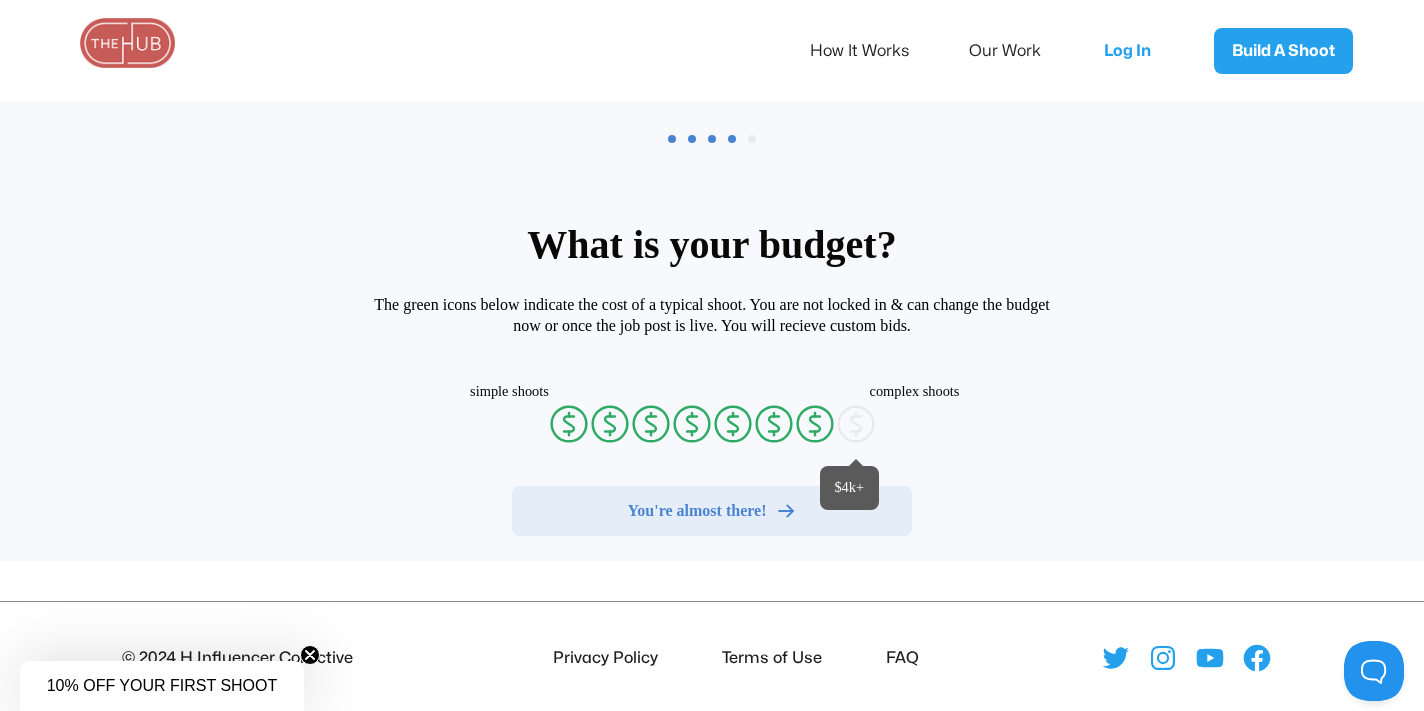 radio on "false" 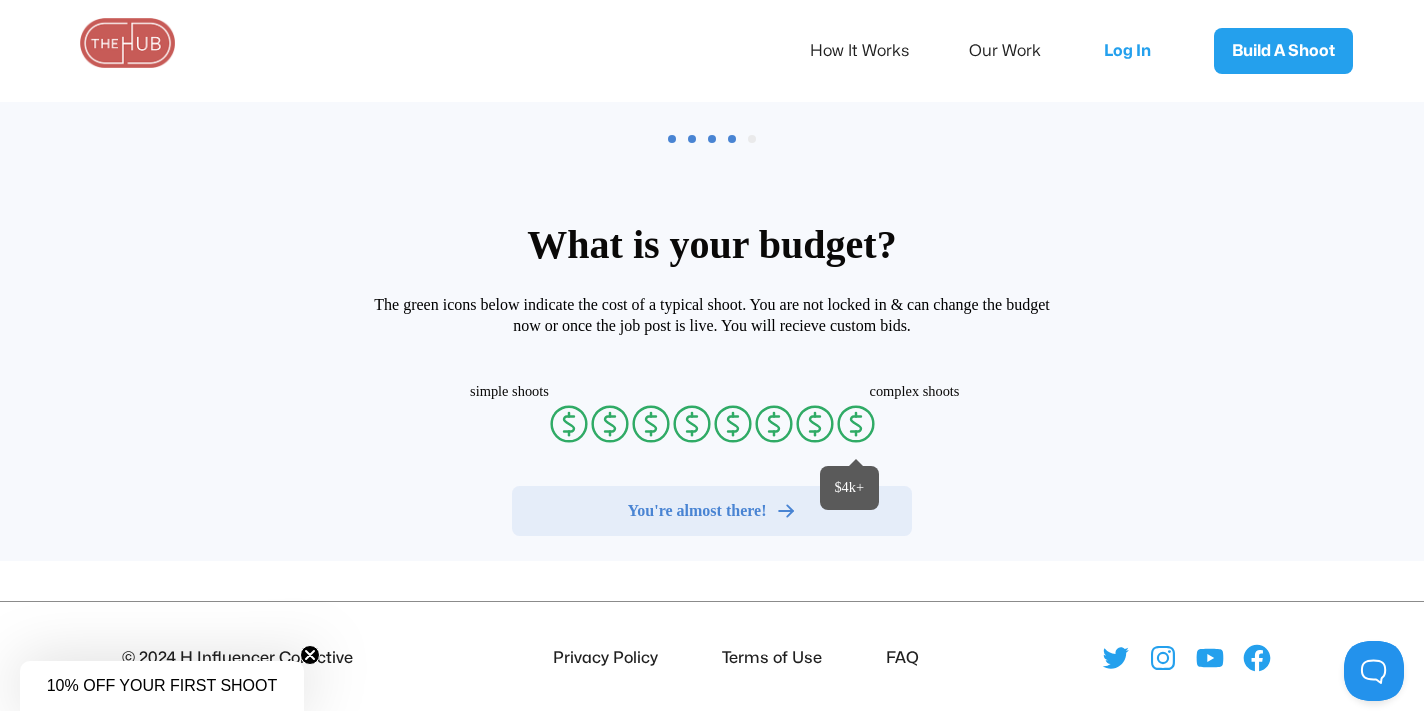 click on "currency-dollar-circle" 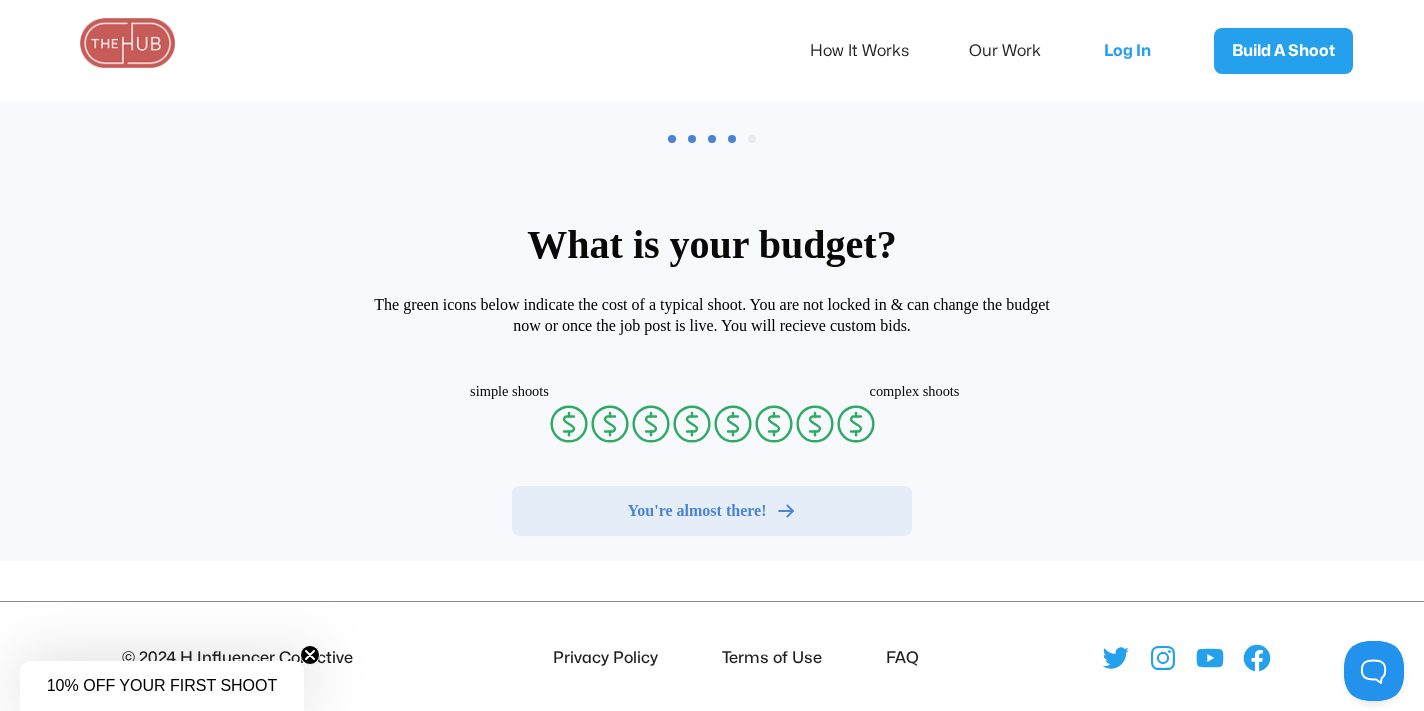 radio on "false" 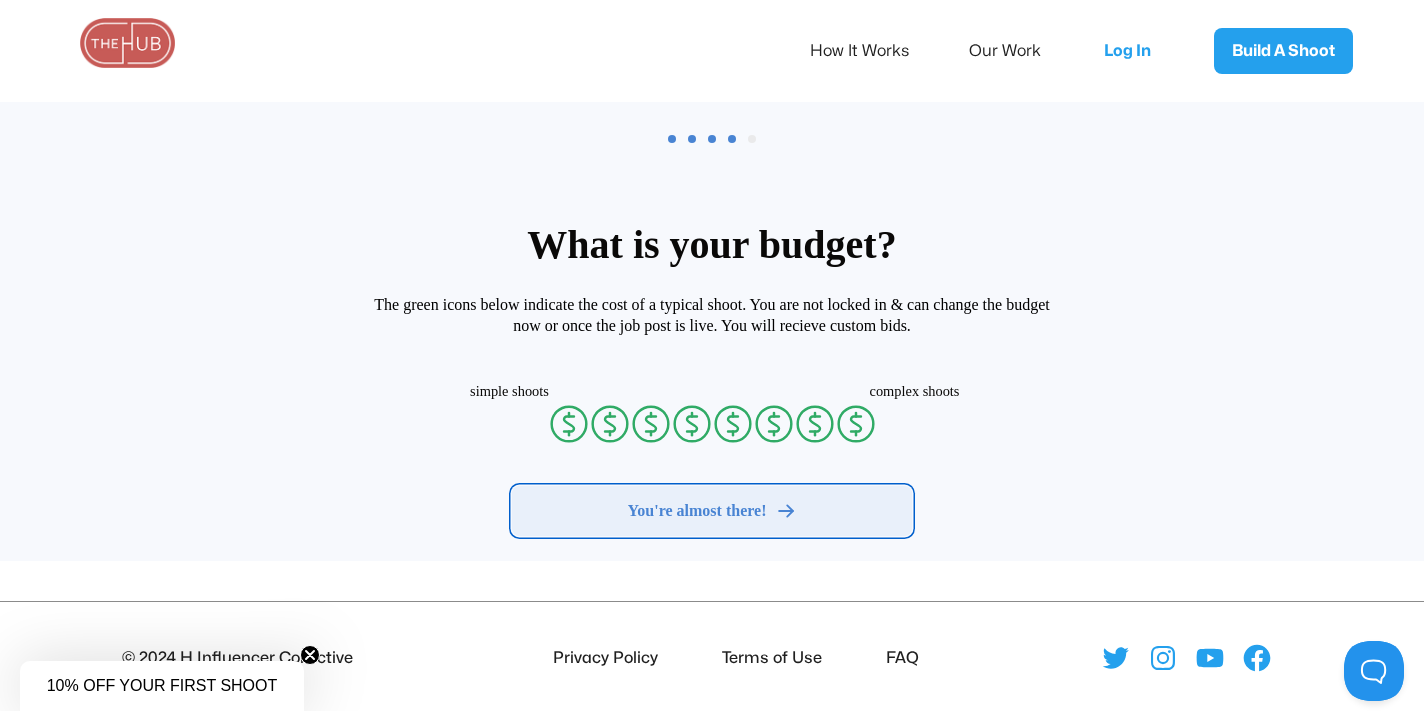 click on "You're almost there!" at bounding box center (712, 511) 